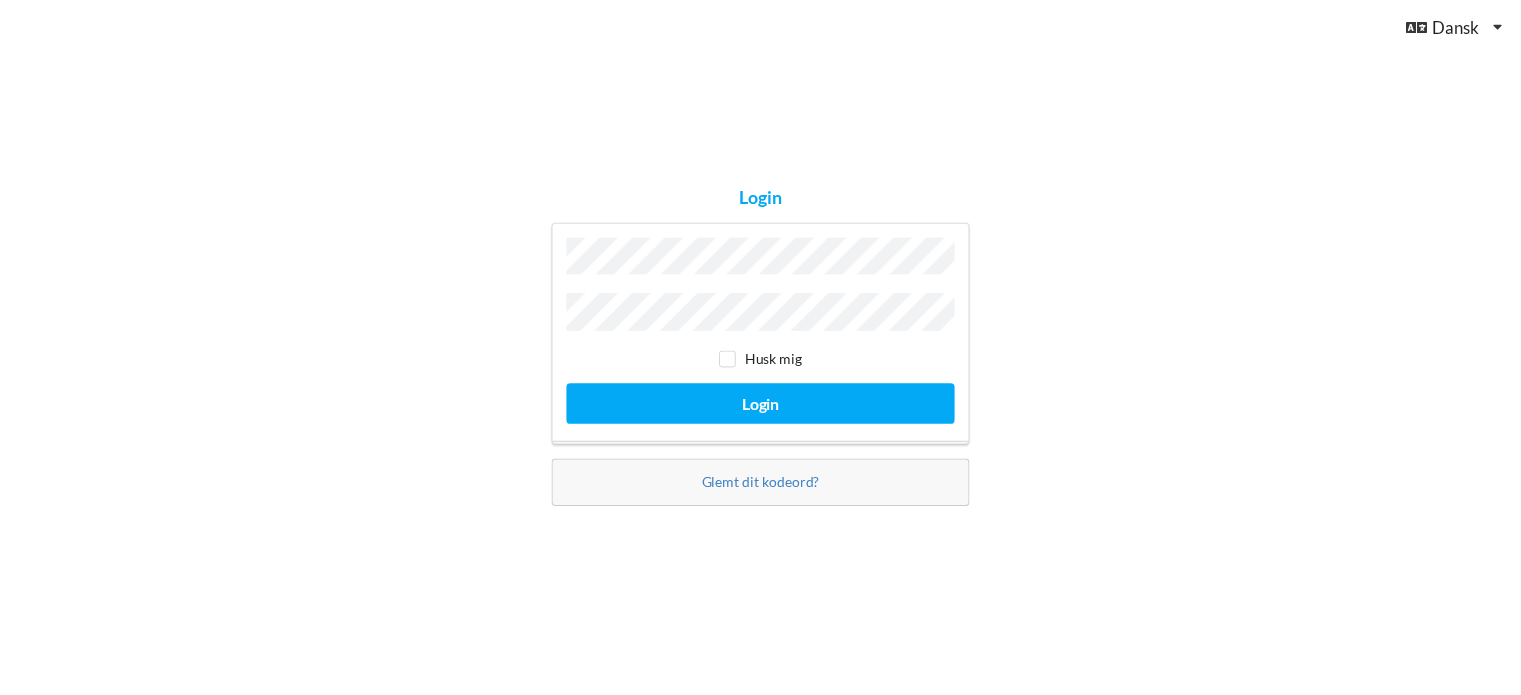 scroll, scrollTop: 0, scrollLeft: 0, axis: both 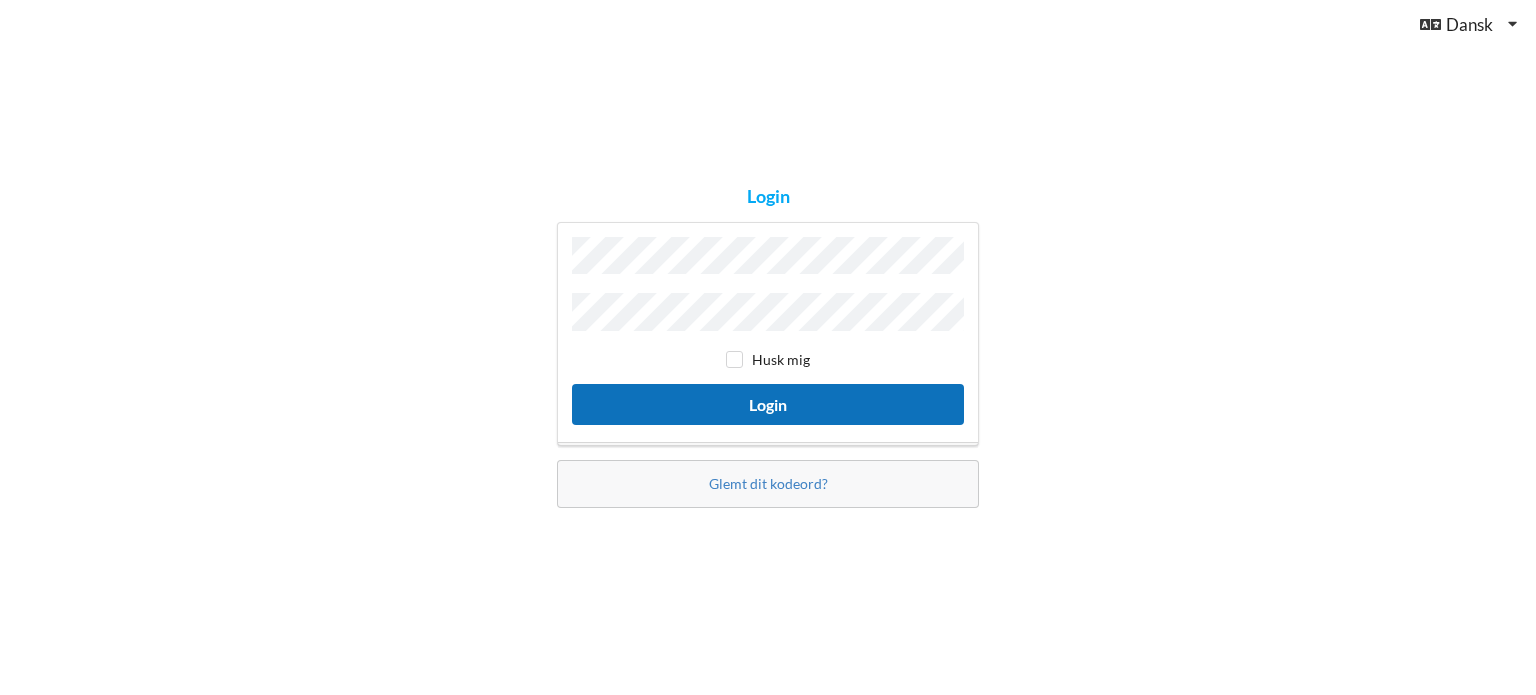click on "Login" at bounding box center [768, 404] 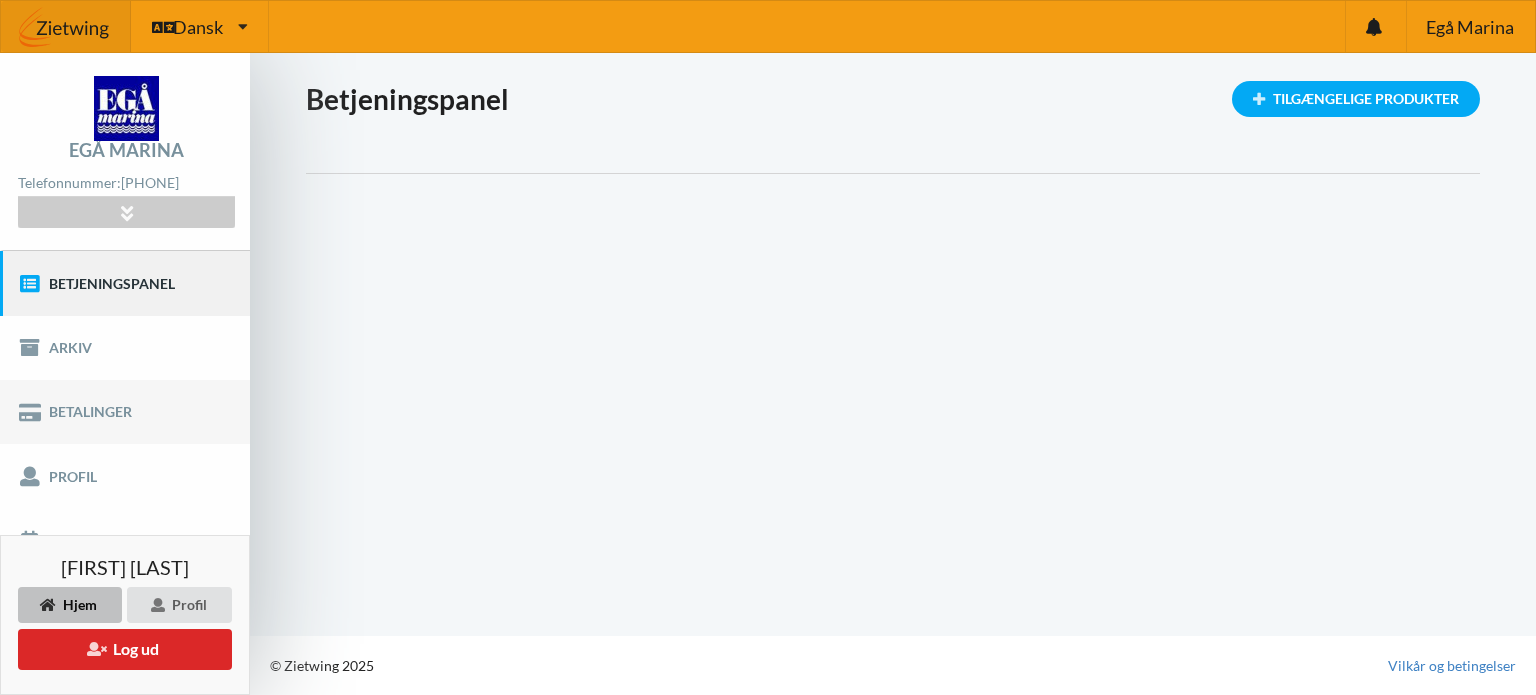 click on "Betalinger" at bounding box center (125, 412) 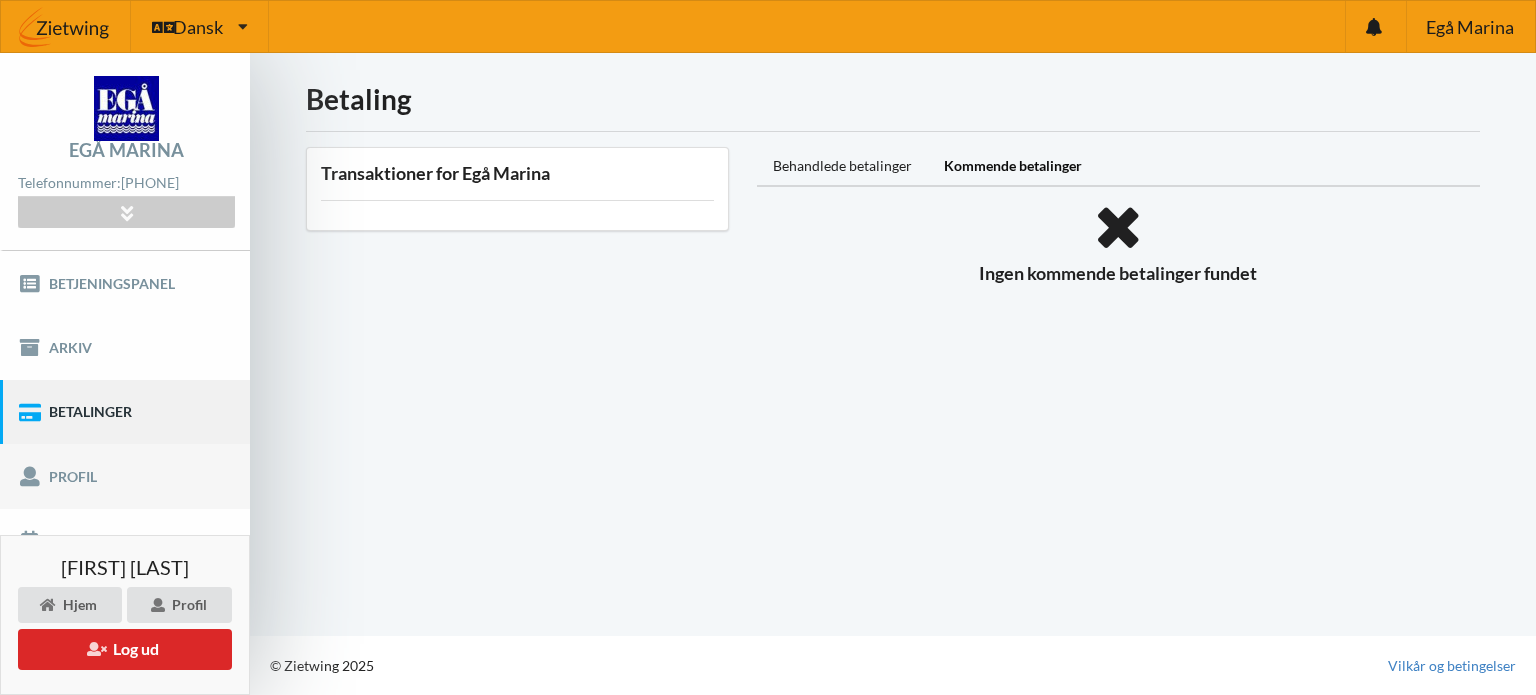 click on "Profil" at bounding box center (125, 476) 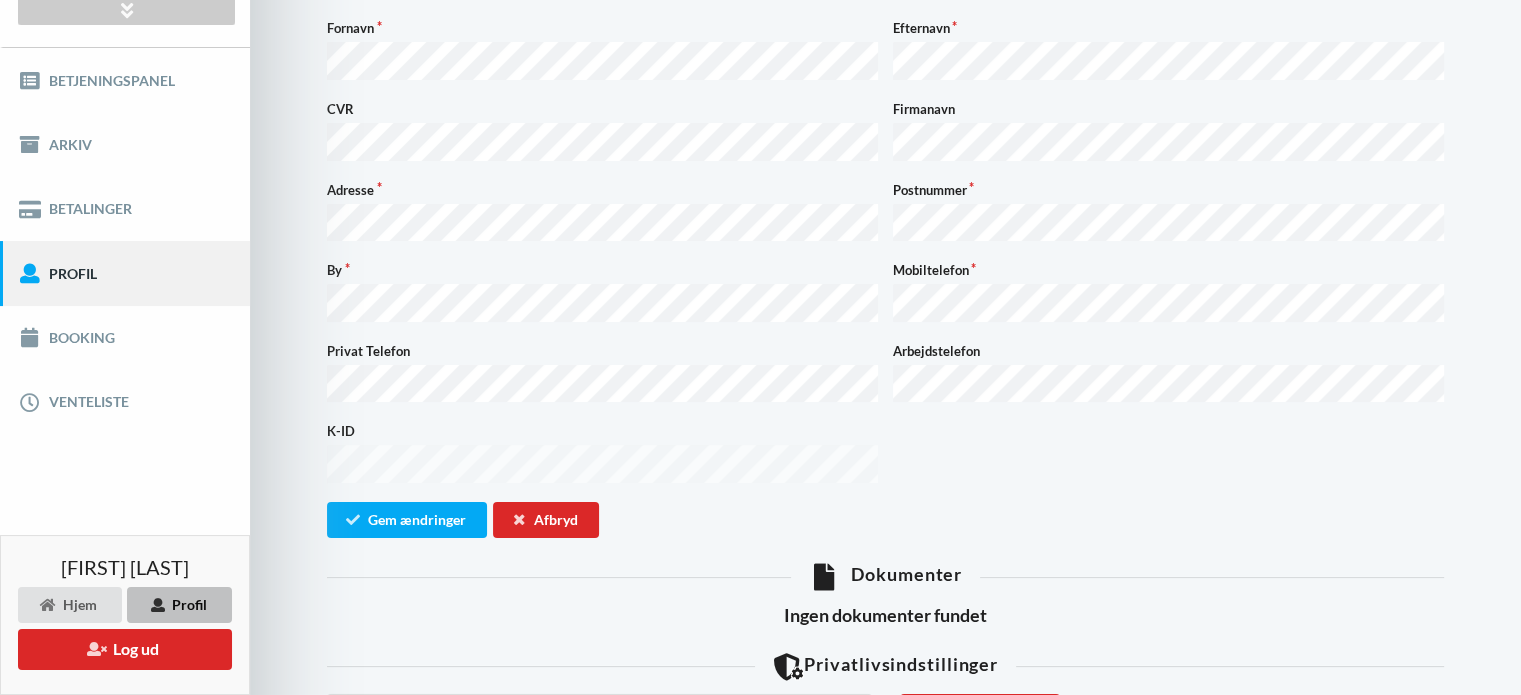 scroll, scrollTop: 200, scrollLeft: 0, axis: vertical 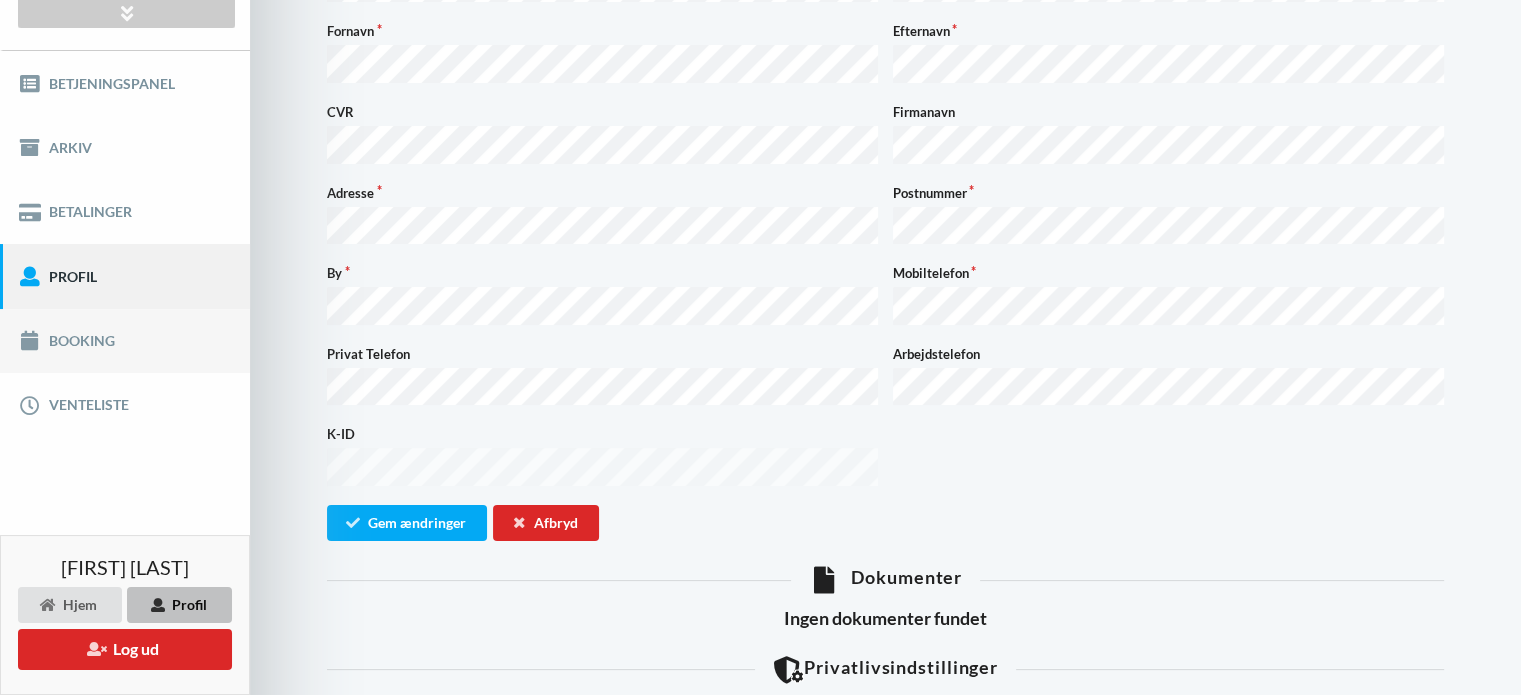 click on "Booking" at bounding box center [125, 341] 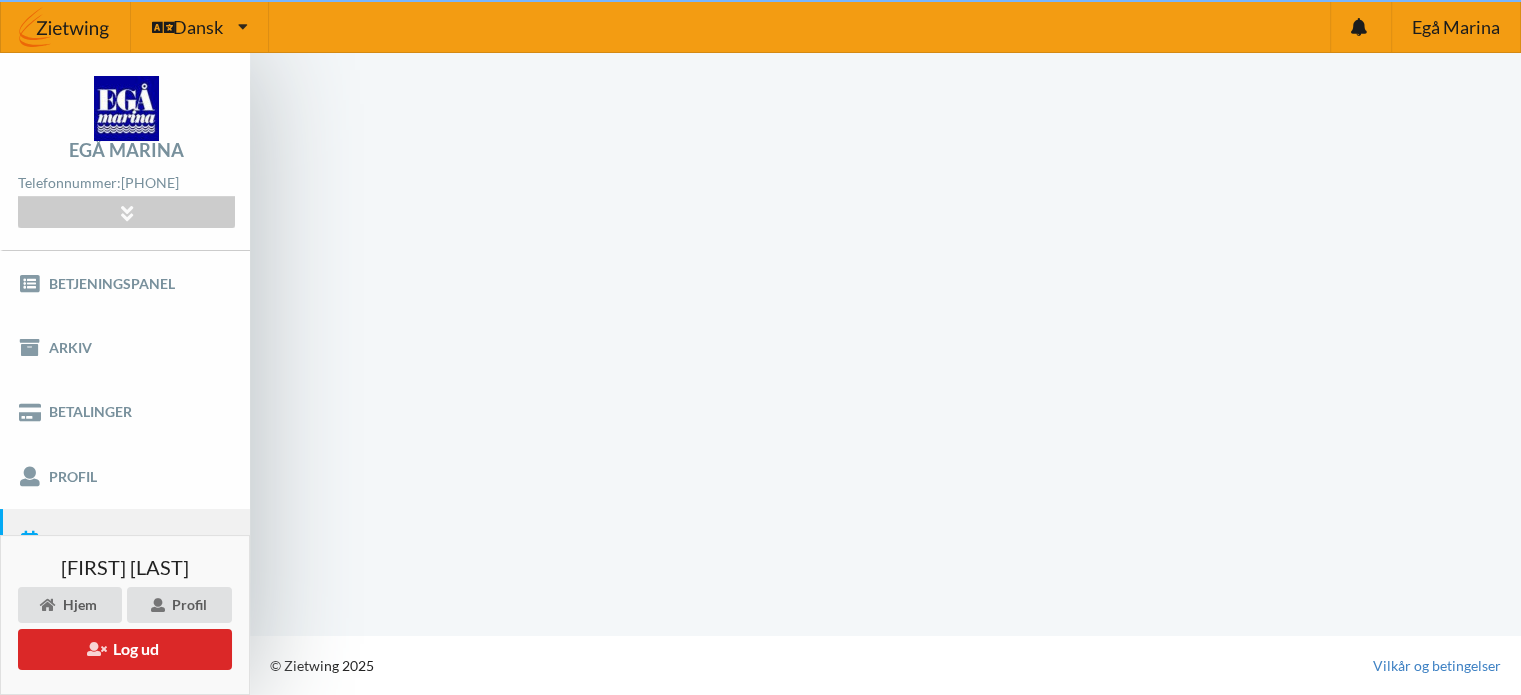 scroll, scrollTop: 0, scrollLeft: 0, axis: both 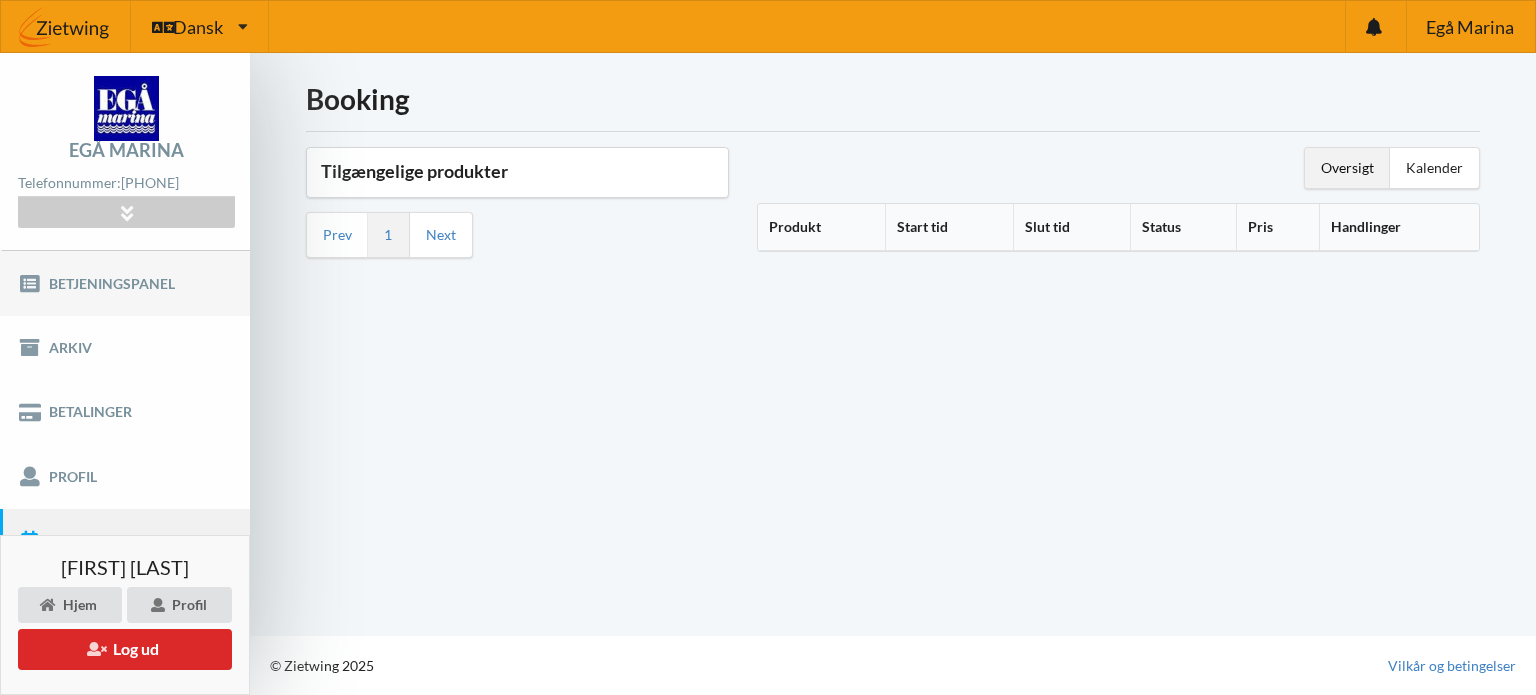 click on "Betjeningspanel" at bounding box center [125, 283] 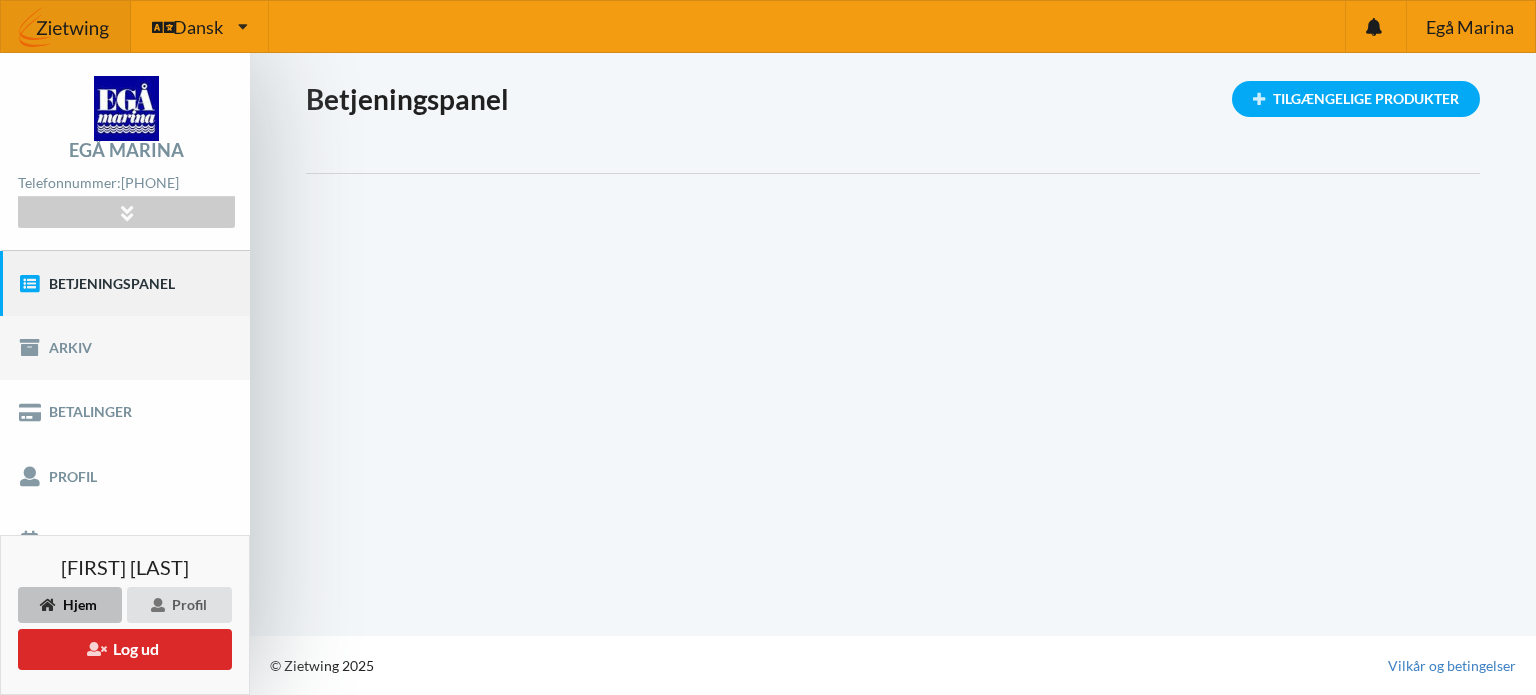 click on "Arkiv" at bounding box center (125, 348) 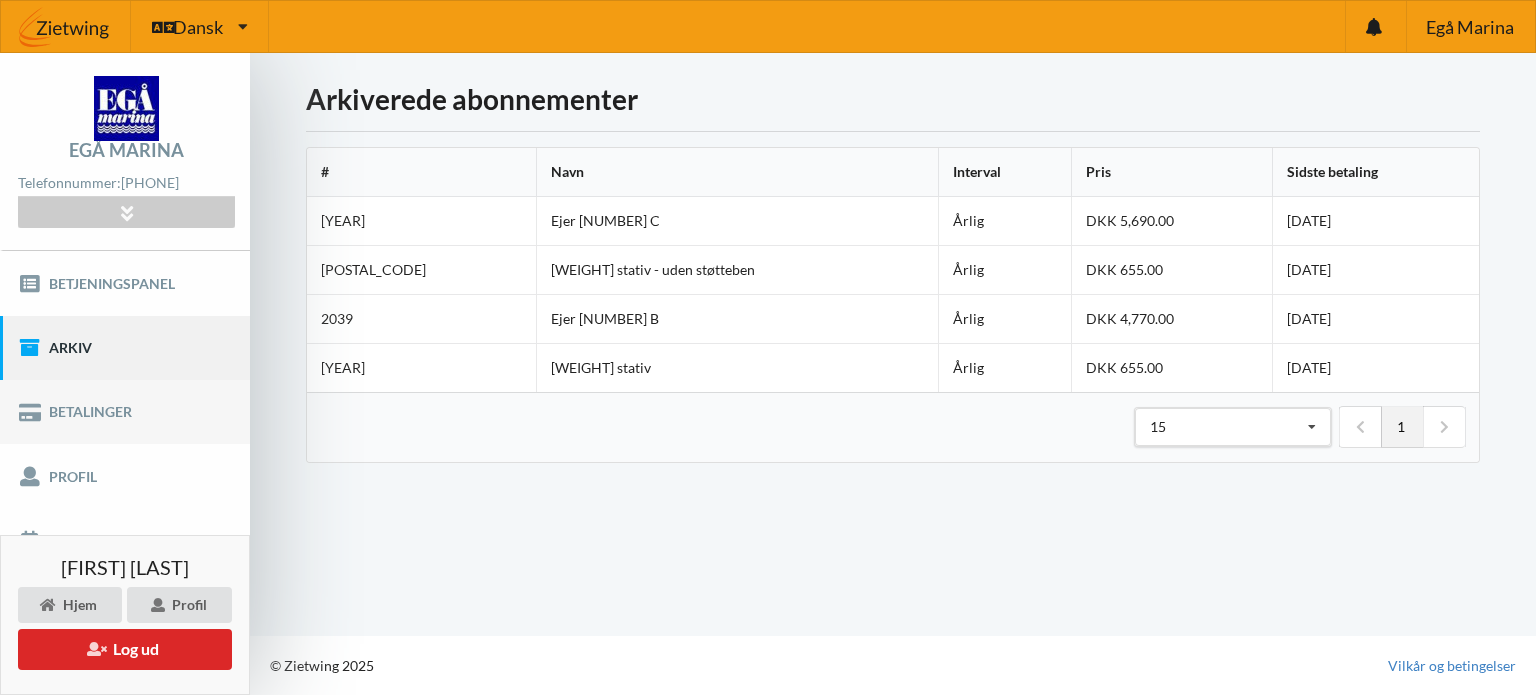 click on "Betalinger" at bounding box center (125, 412) 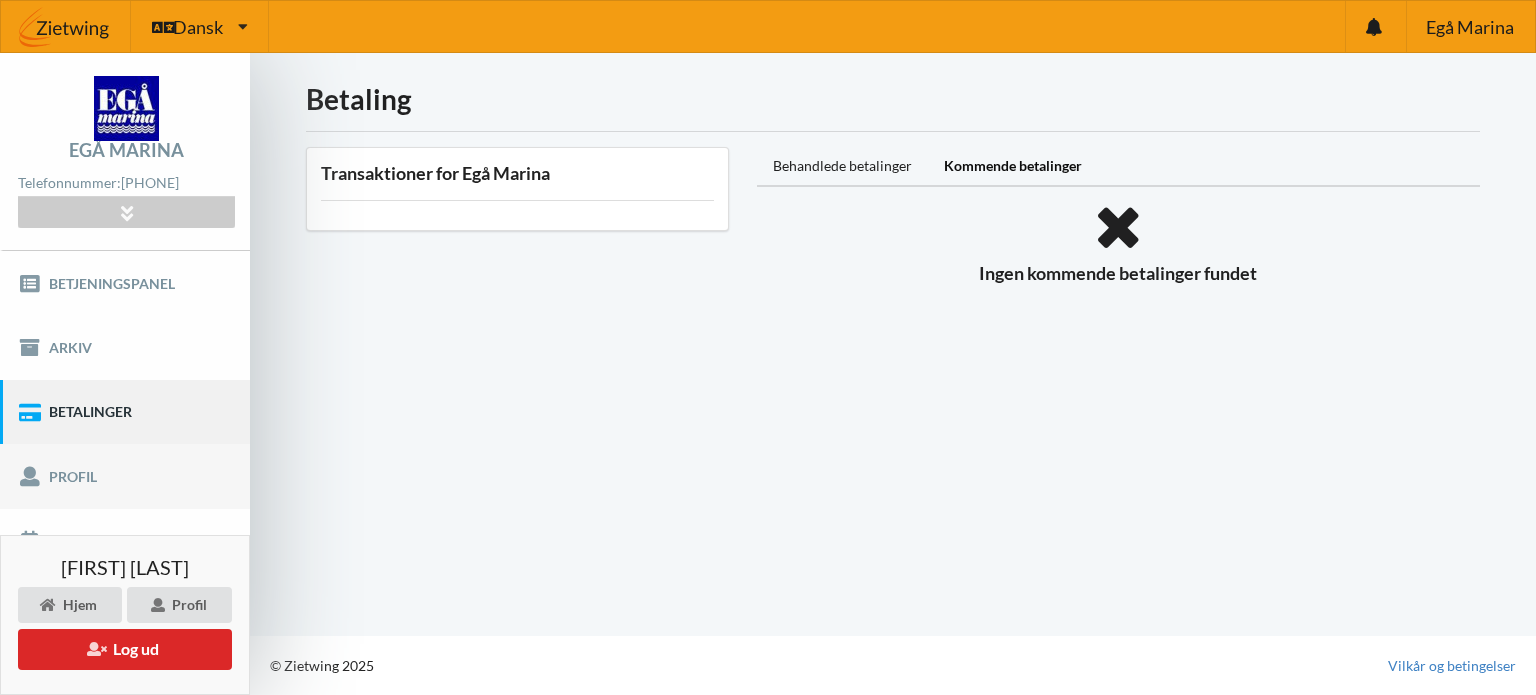 click on "Profil" at bounding box center (125, 476) 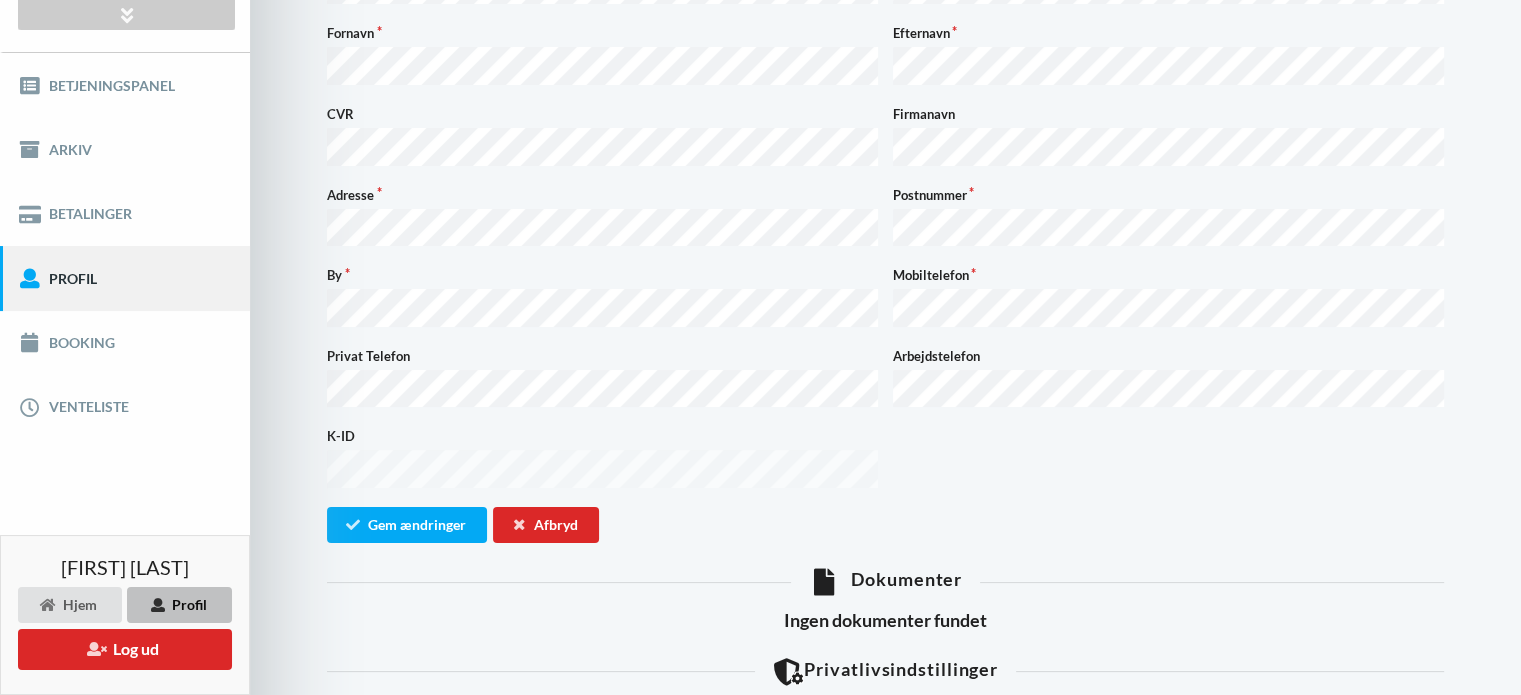 scroll, scrollTop: 200, scrollLeft: 0, axis: vertical 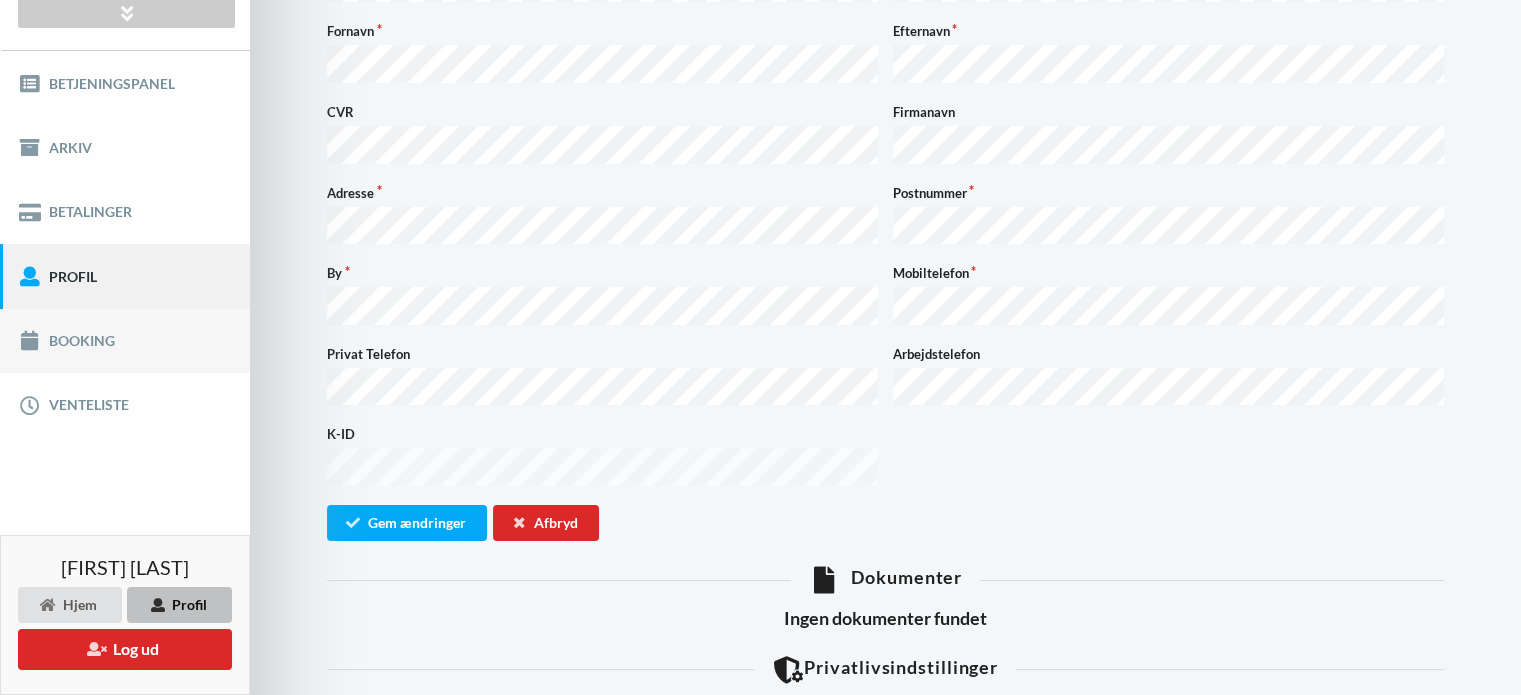 click on "Booking" at bounding box center (125, 341) 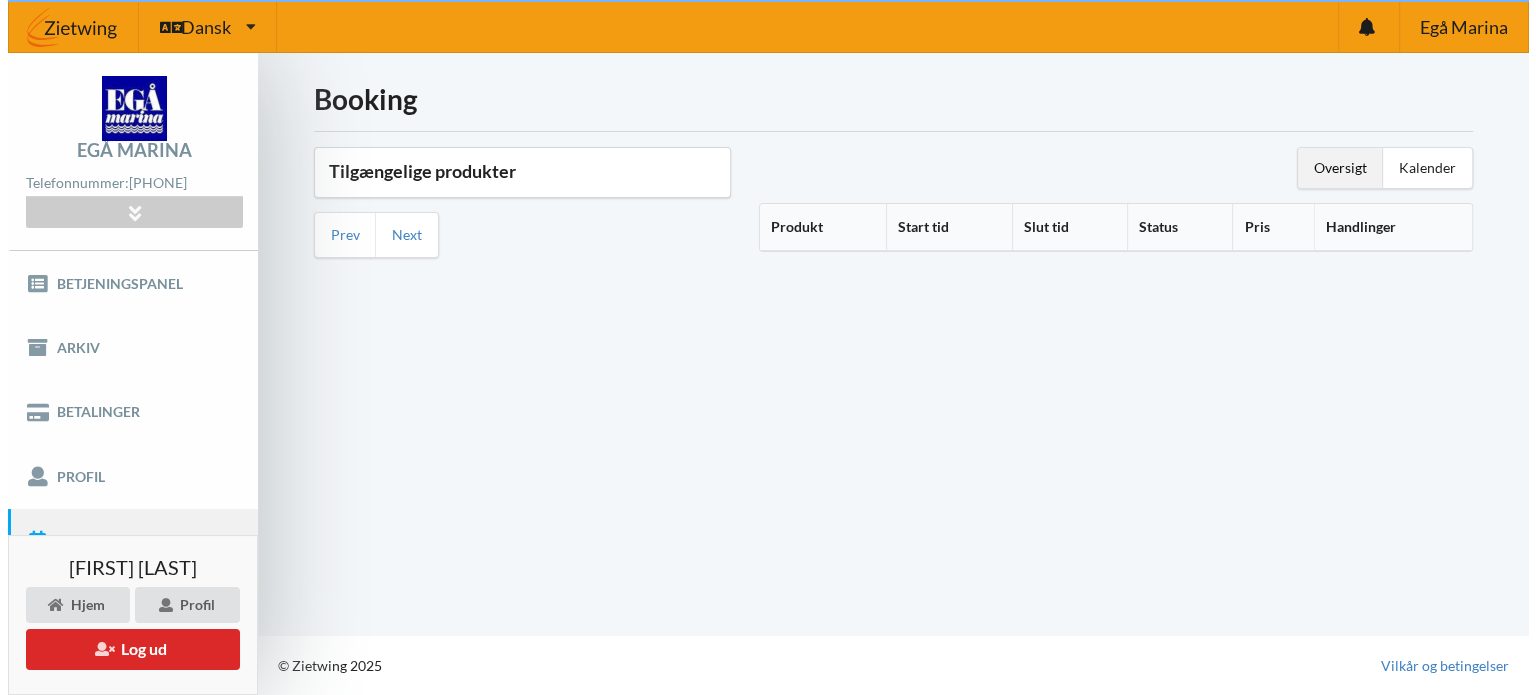 scroll, scrollTop: 0, scrollLeft: 0, axis: both 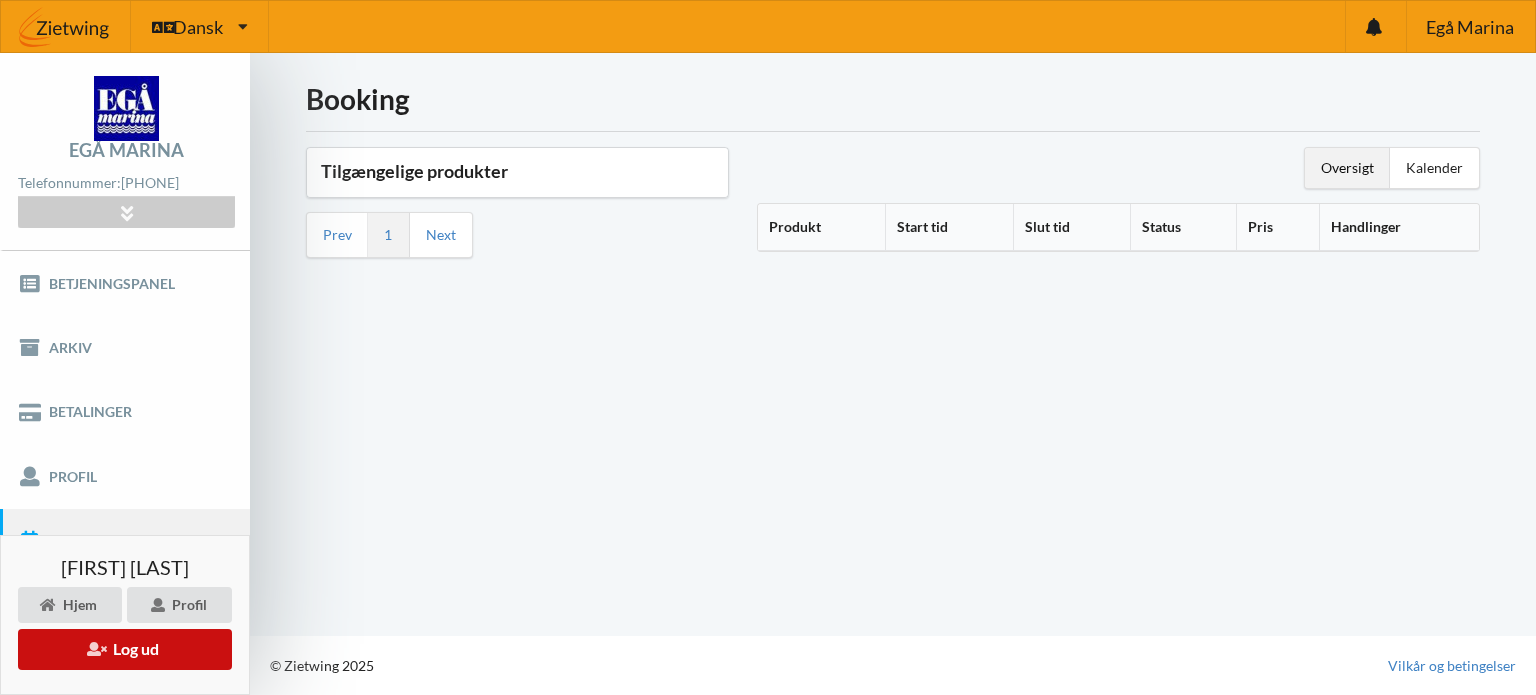 click on "Log ud" at bounding box center [125, 649] 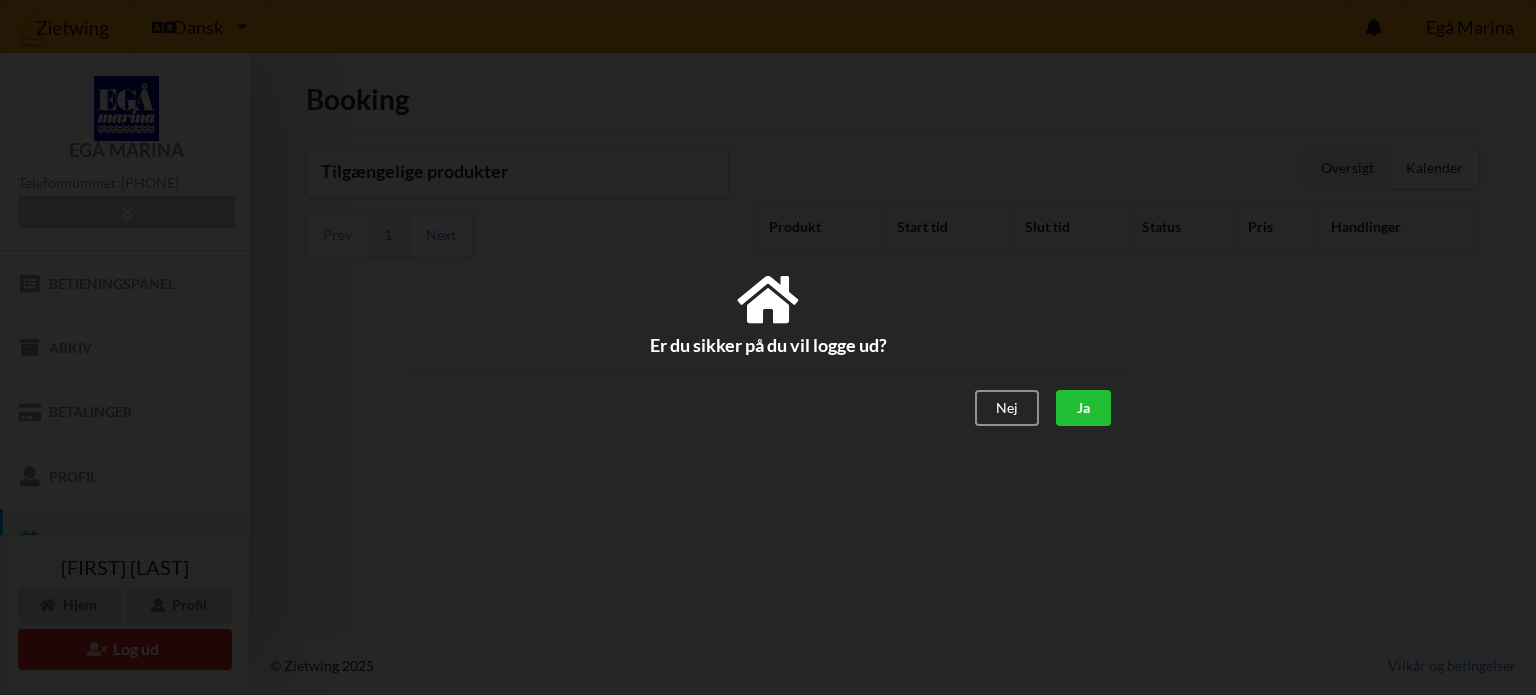 click on "Ja" at bounding box center [1083, 408] 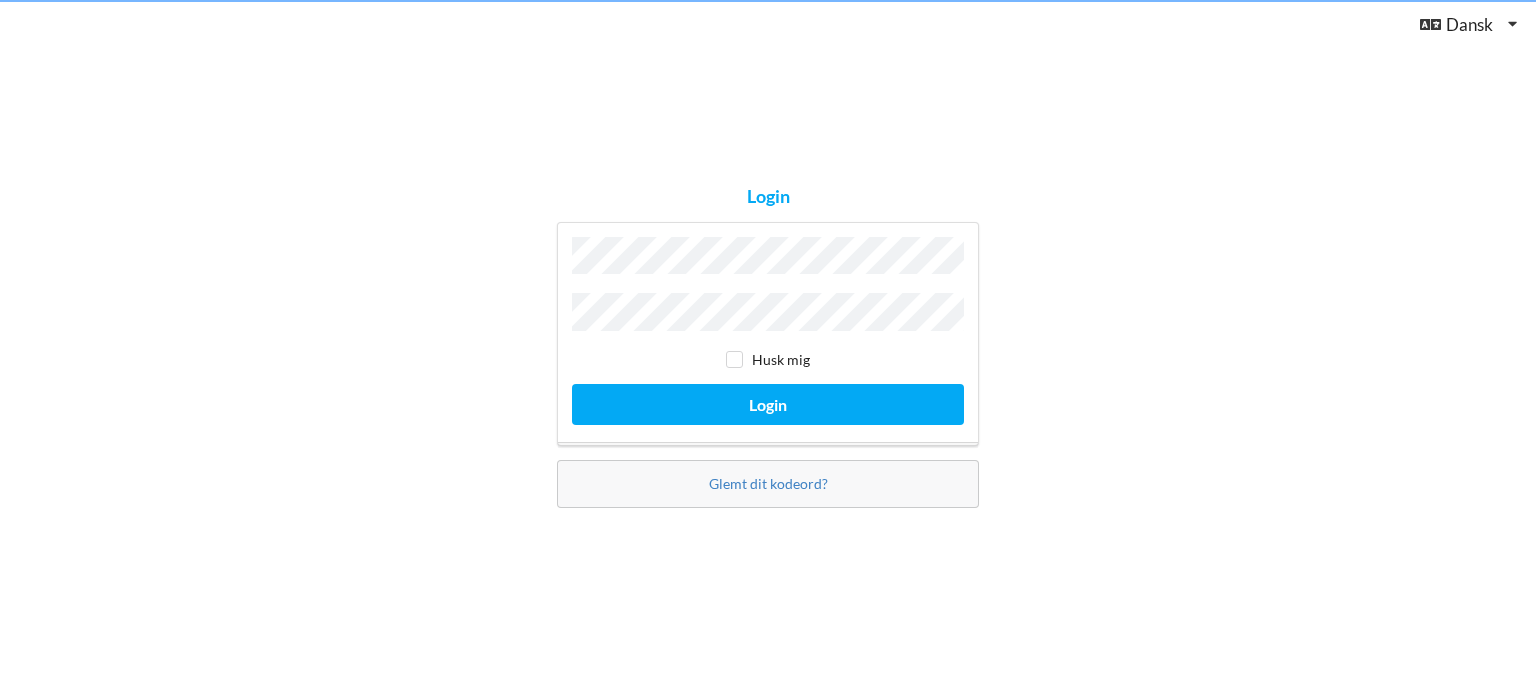 scroll, scrollTop: 0, scrollLeft: 0, axis: both 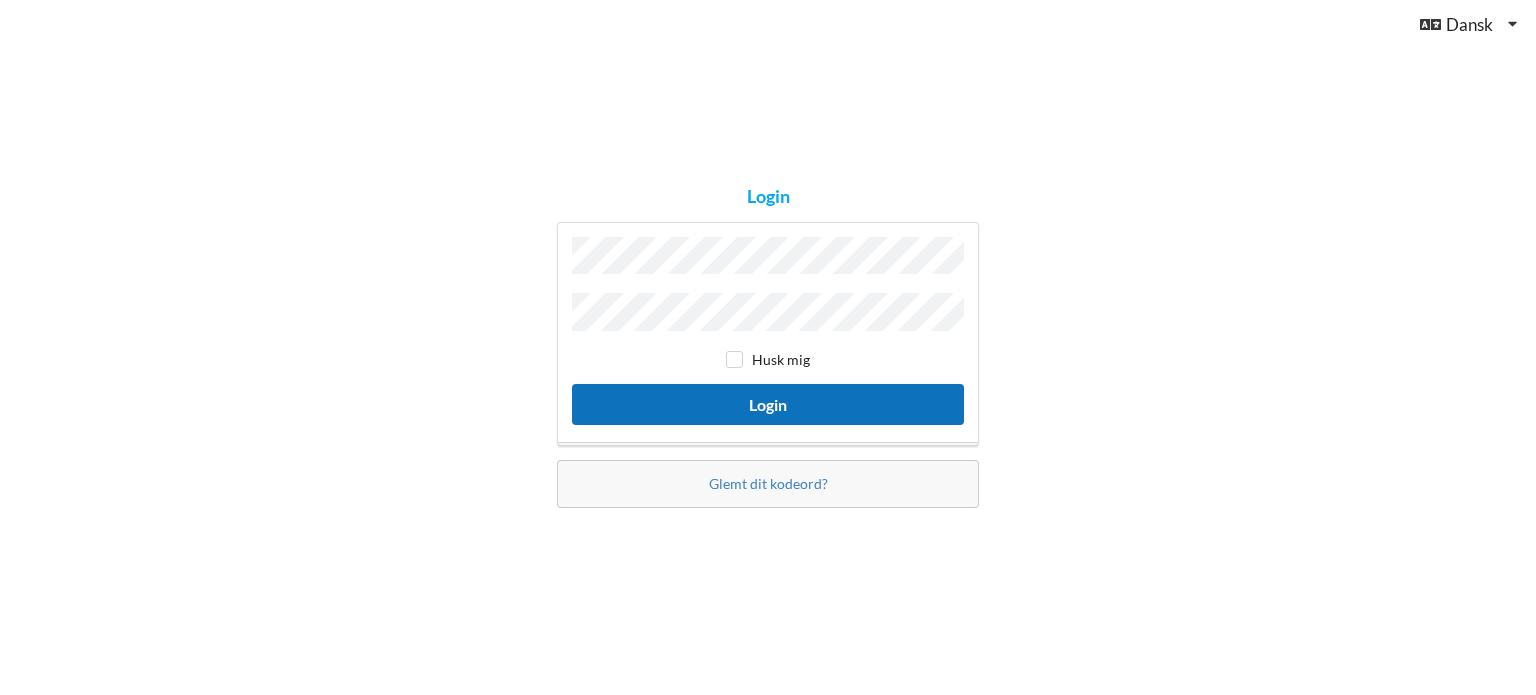 click on "Login" at bounding box center [768, 404] 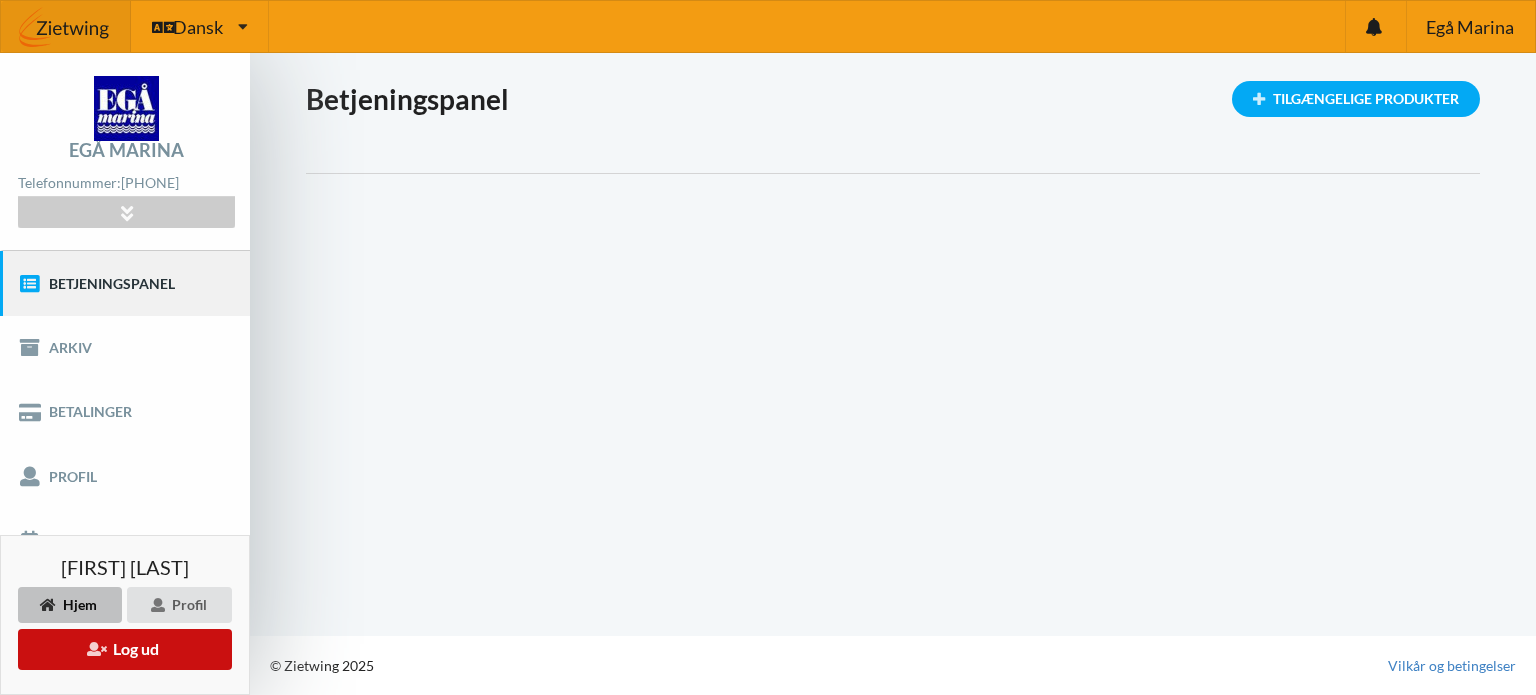 click on "Log ud" at bounding box center [125, 649] 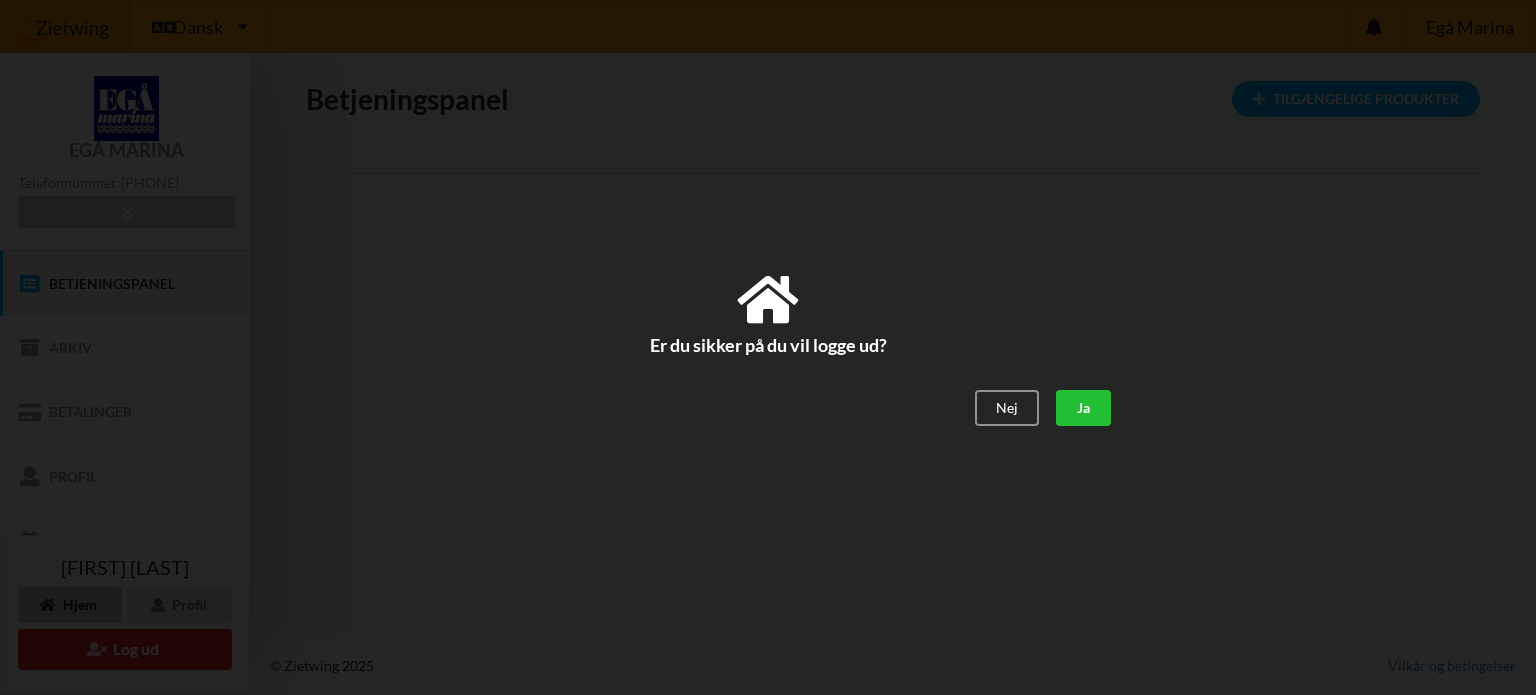 click on "Ja" at bounding box center [1083, 408] 